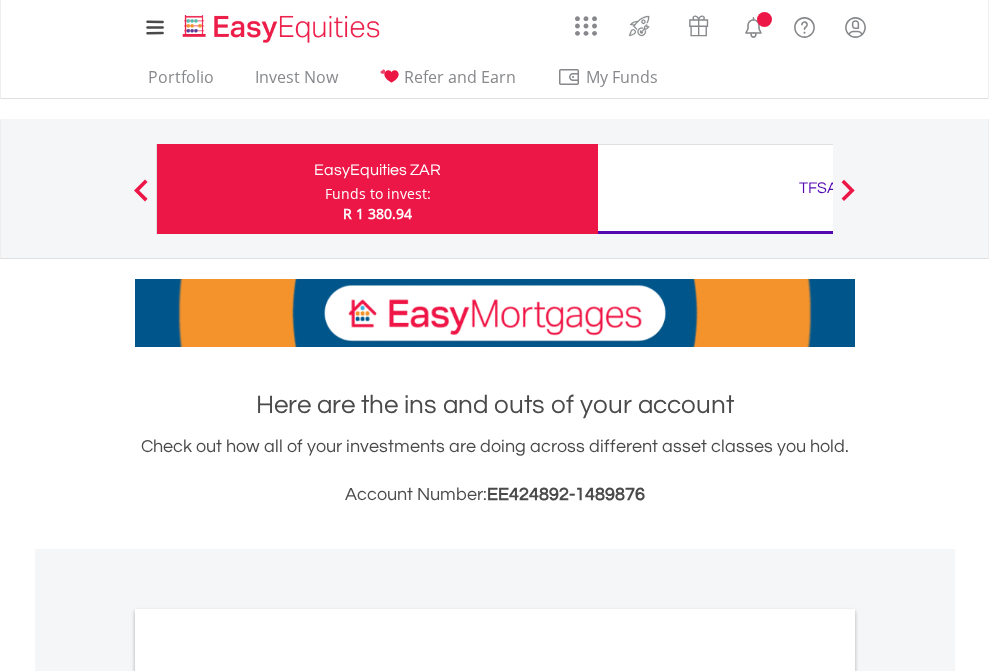 scroll, scrollTop: 0, scrollLeft: 0, axis: both 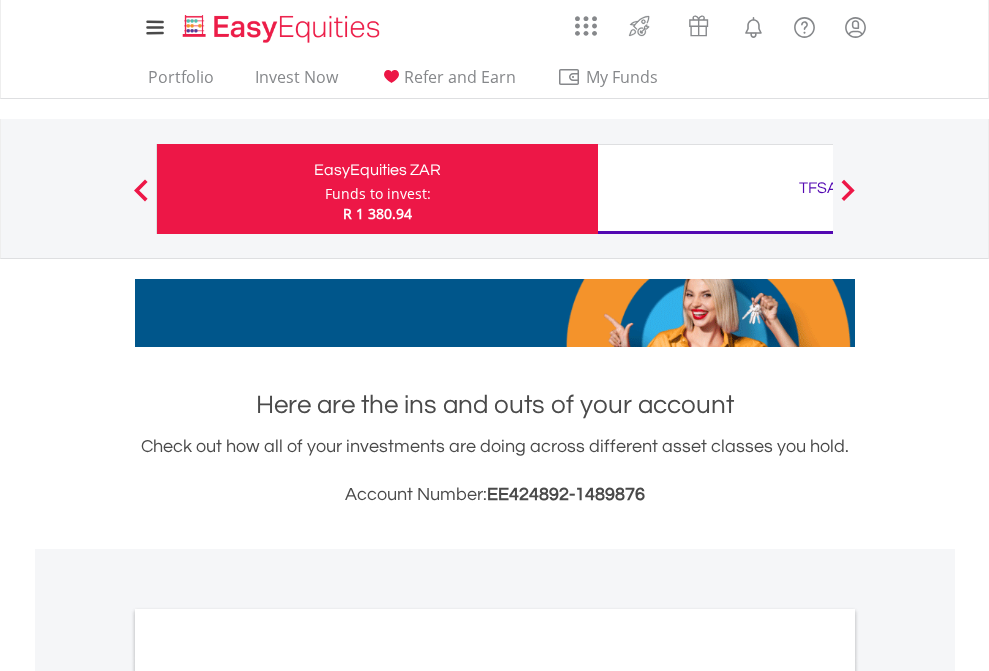 click on "Funds to invest:" at bounding box center (378, 194) 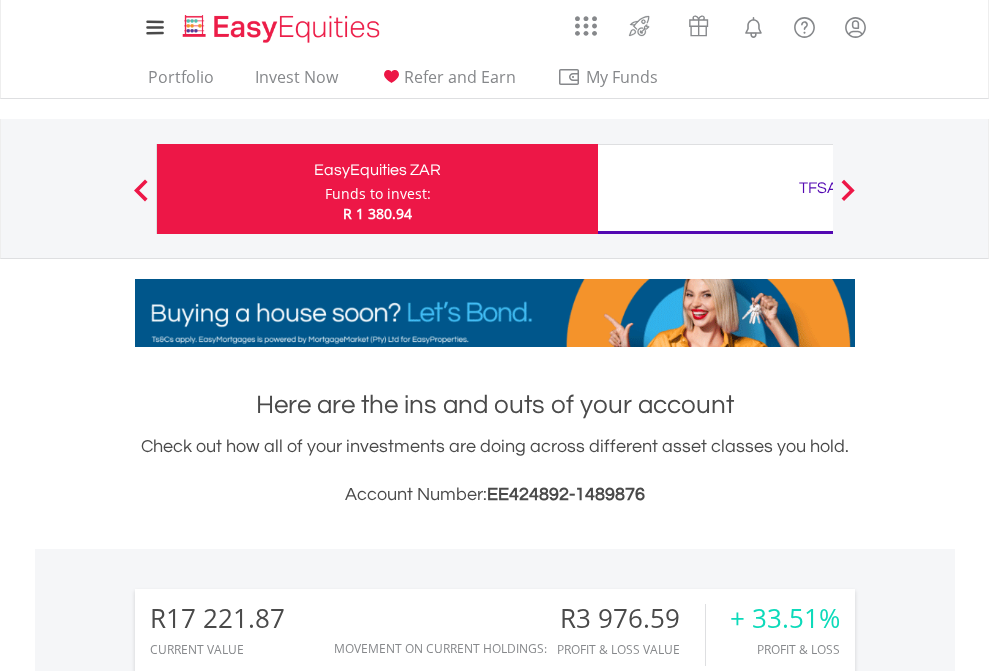 scroll, scrollTop: 999808, scrollLeft: 999687, axis: both 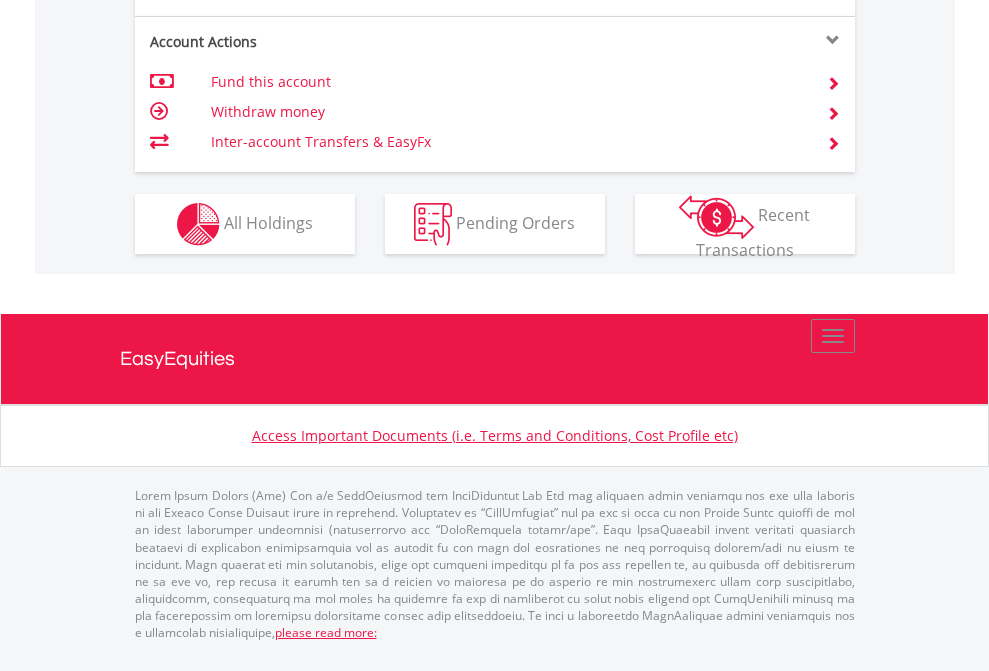 click on "Investment types" at bounding box center [706, -337] 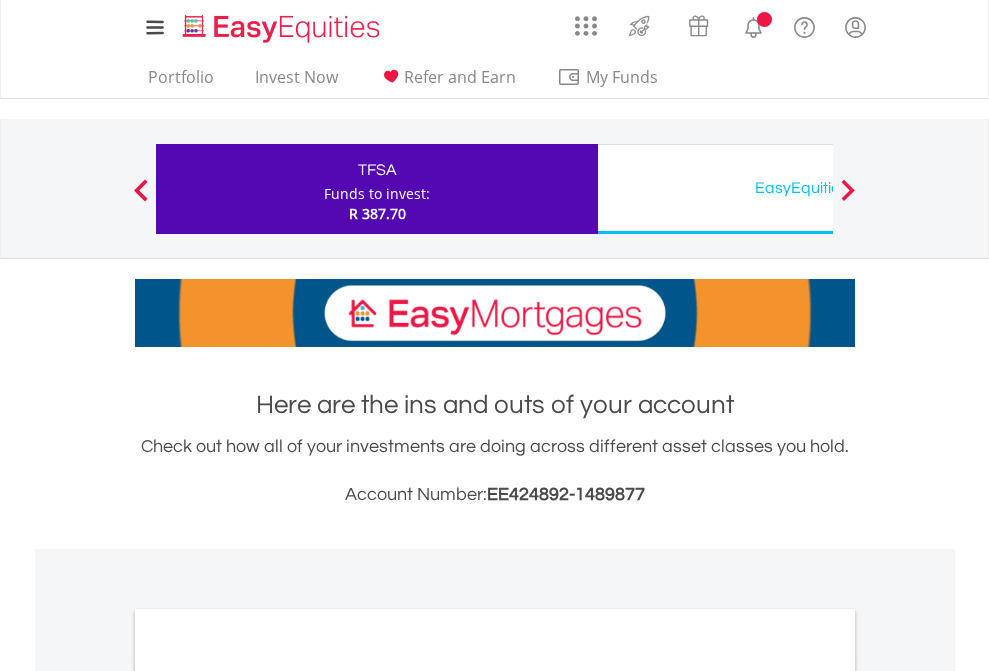 scroll, scrollTop: 0, scrollLeft: 0, axis: both 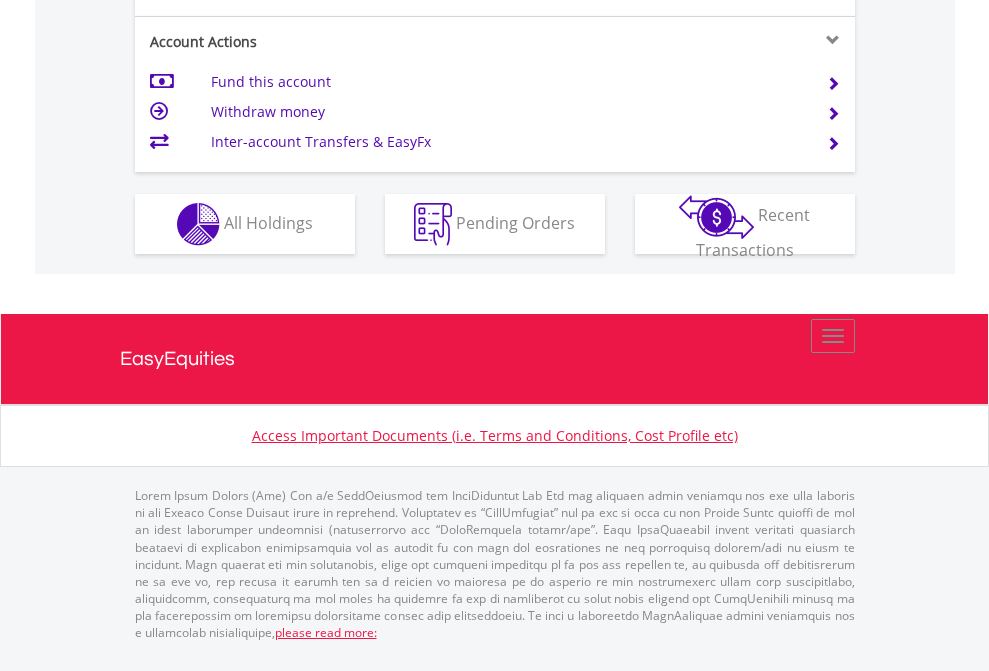 click on "Investment types" at bounding box center [706, -337] 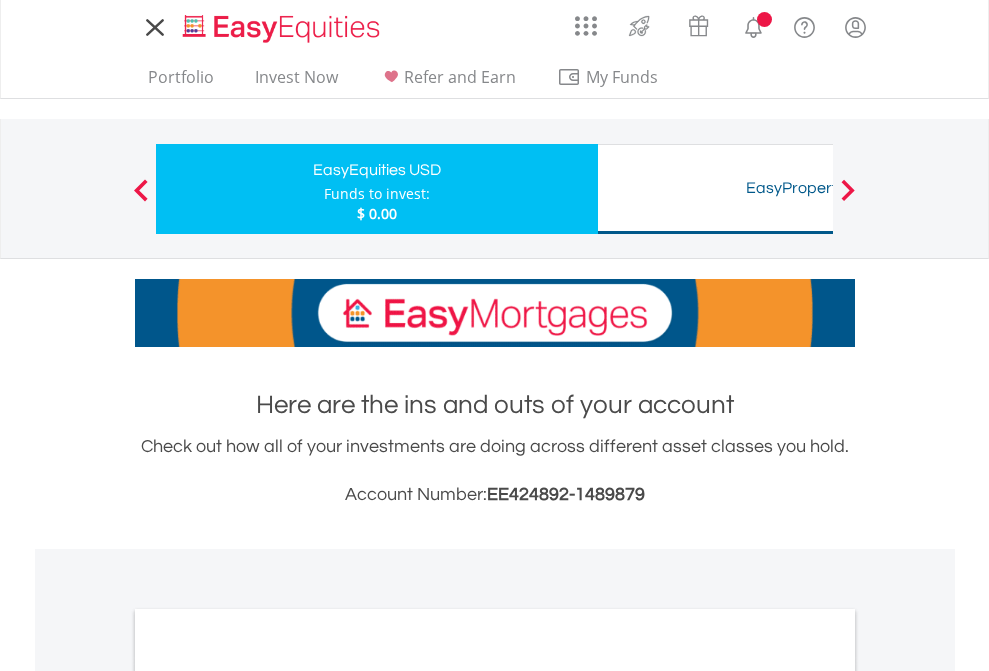 scroll, scrollTop: 0, scrollLeft: 0, axis: both 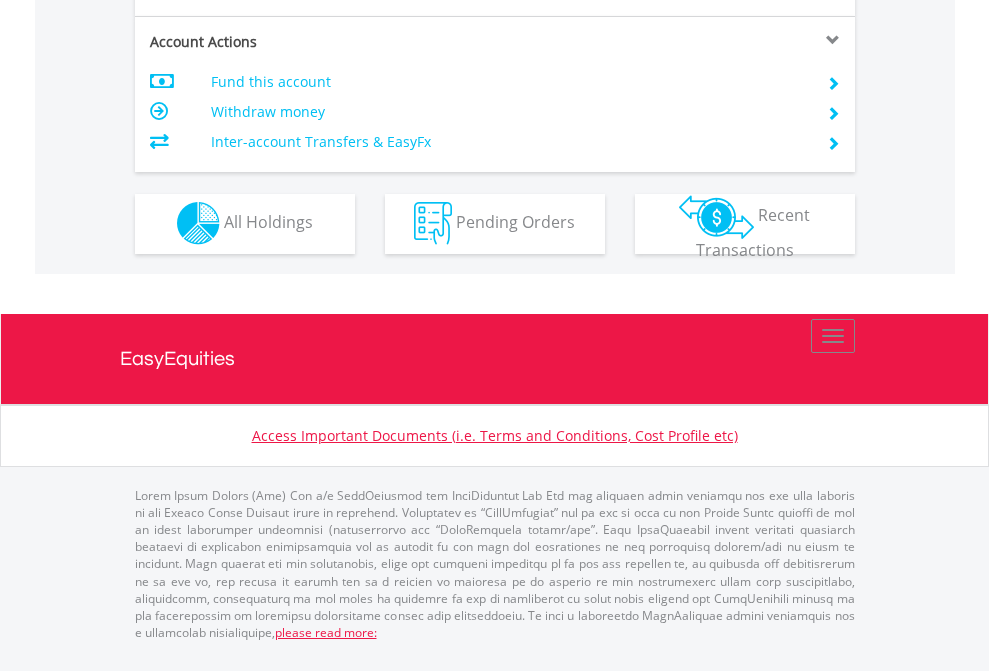 click on "Investment types" at bounding box center [706, -353] 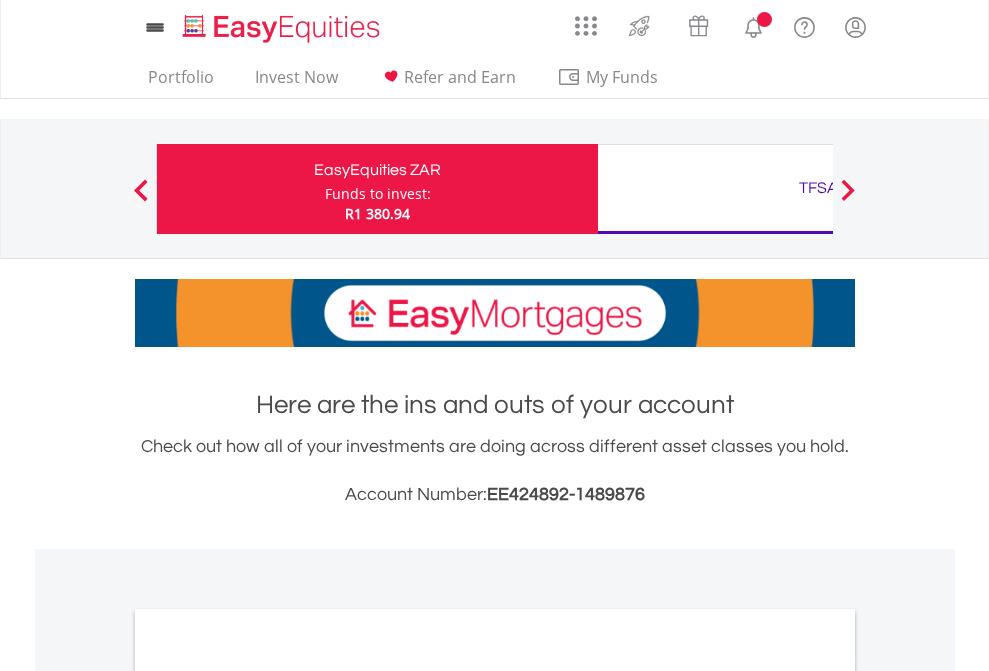 scroll, scrollTop: 0, scrollLeft: 0, axis: both 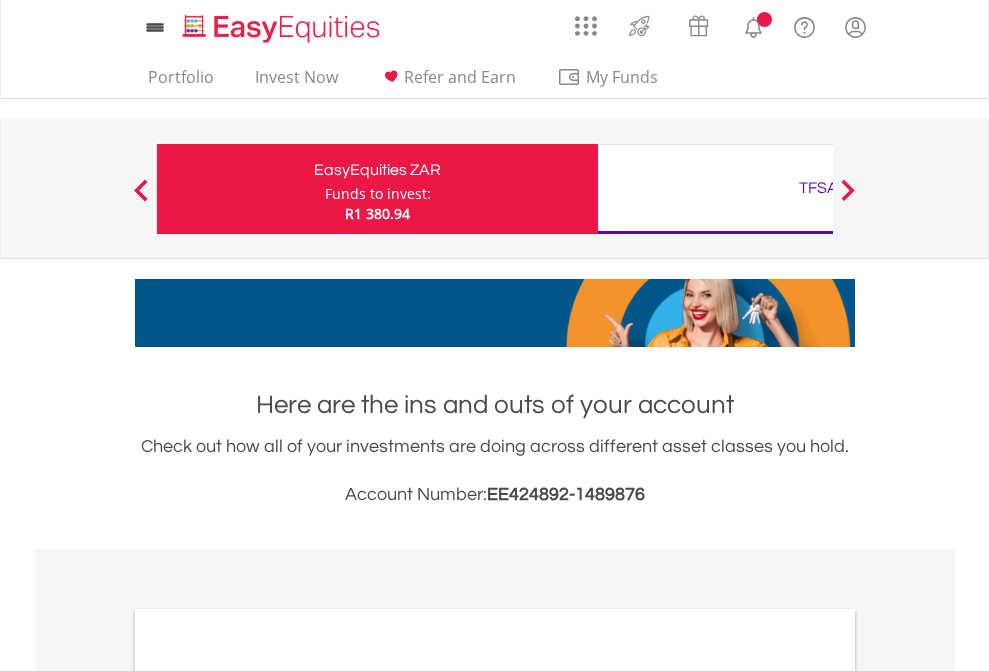 click on "All Holdings" at bounding box center (268, 1096) 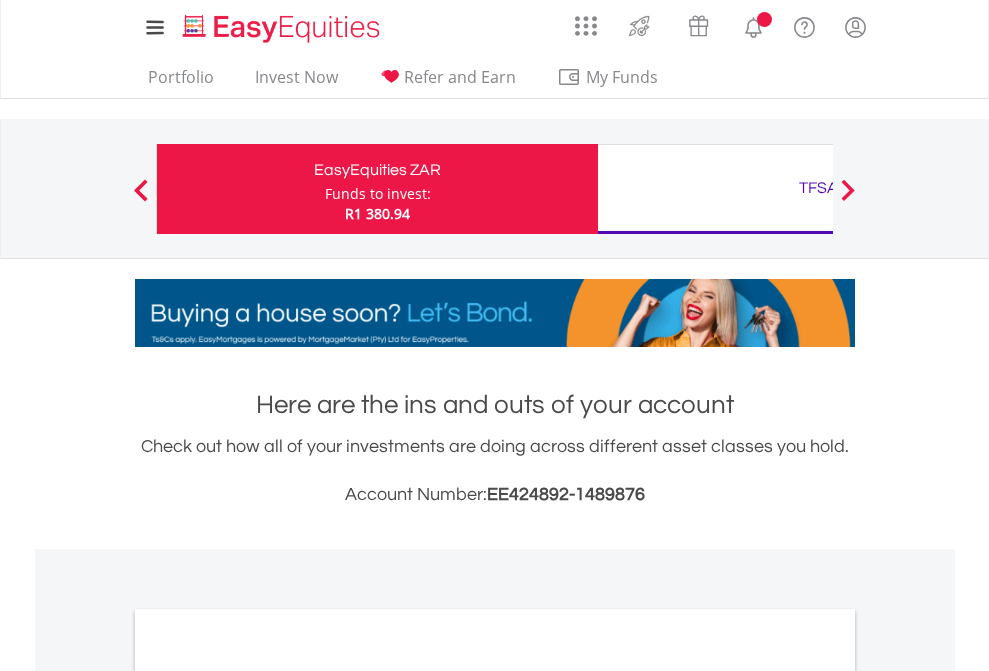 scroll, scrollTop: 1202, scrollLeft: 0, axis: vertical 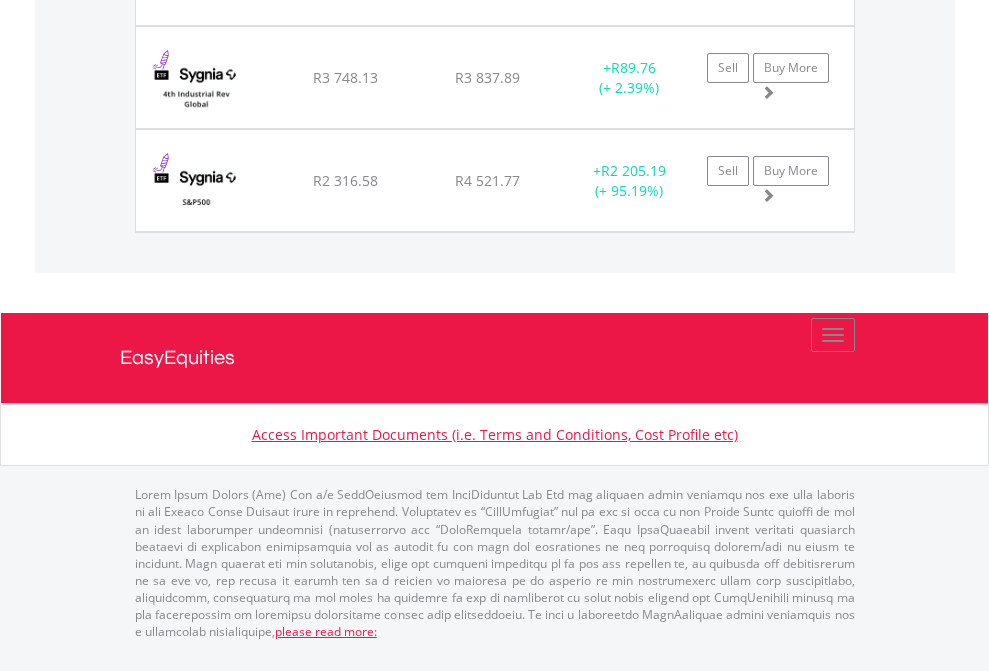 click on "TFSA" at bounding box center [818, -1768] 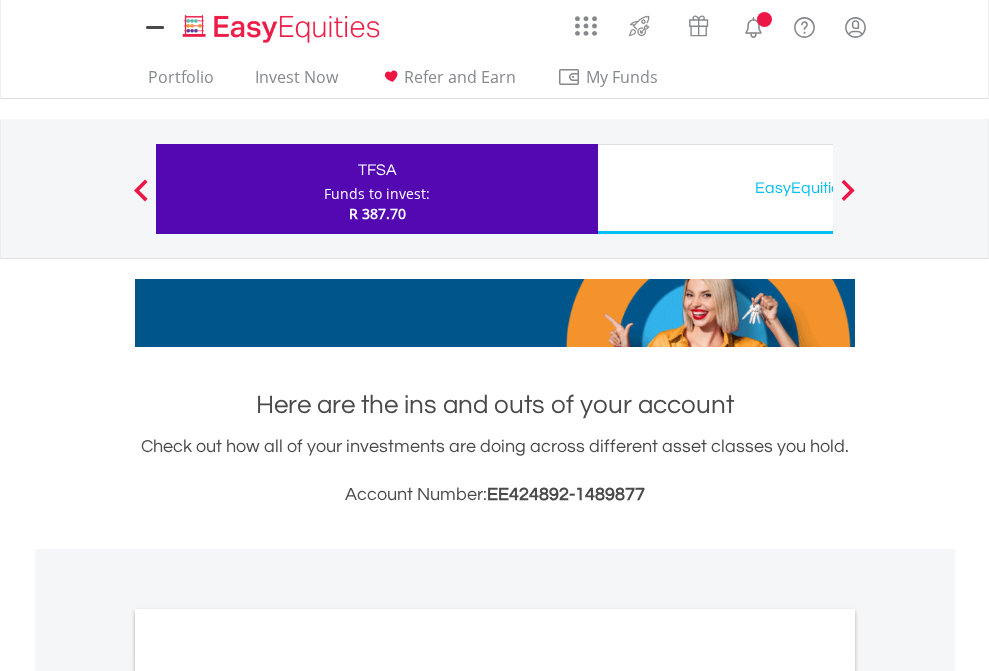 click on "All Holdings" at bounding box center [268, 1096] 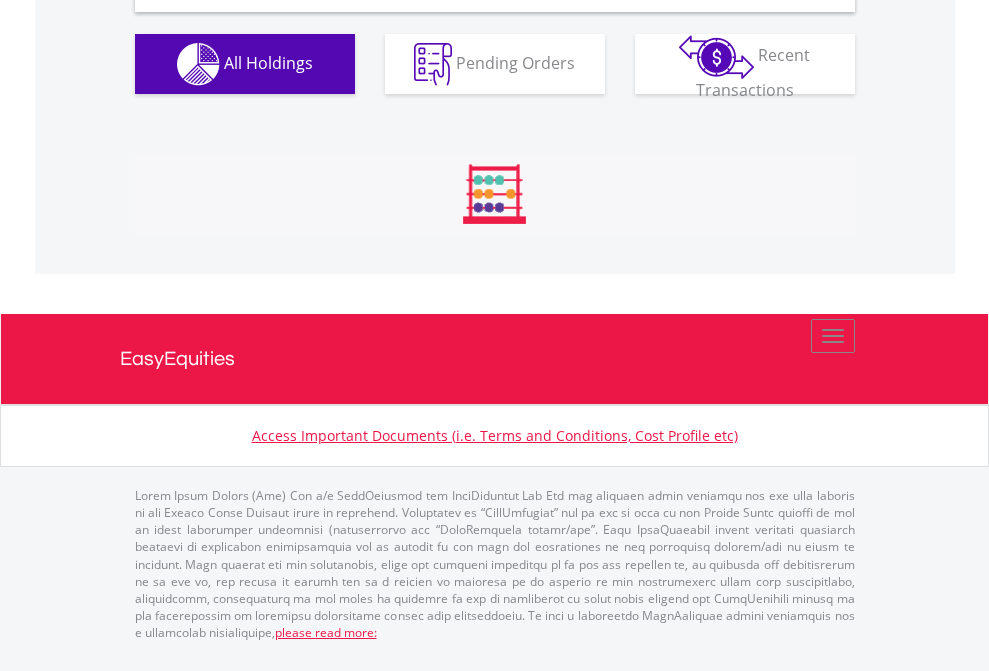 scroll, scrollTop: 1933, scrollLeft: 0, axis: vertical 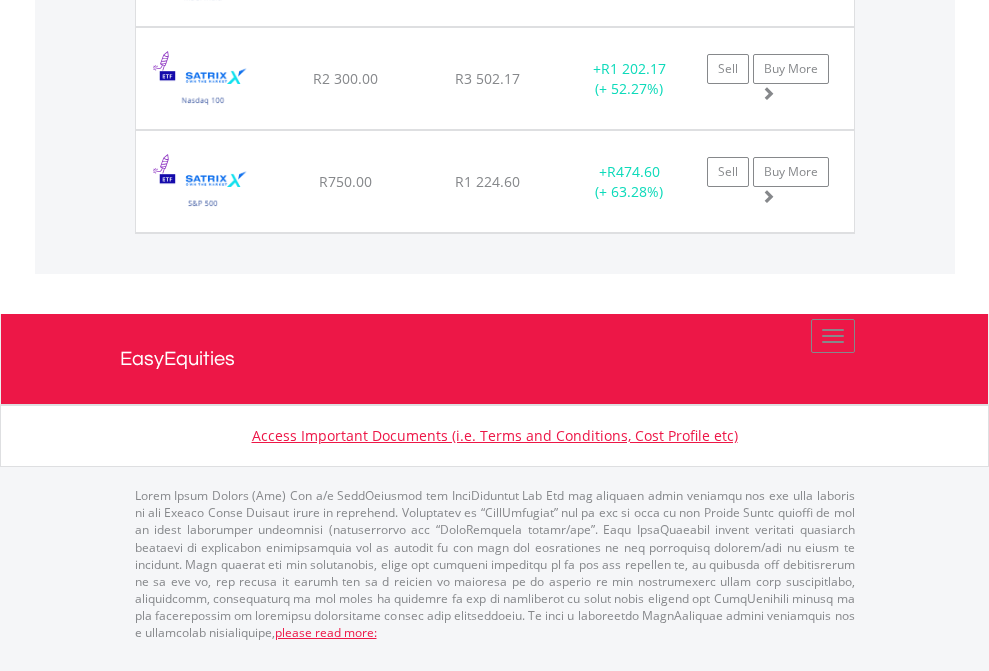 click on "EasyEquities USD" at bounding box center (818, -1277) 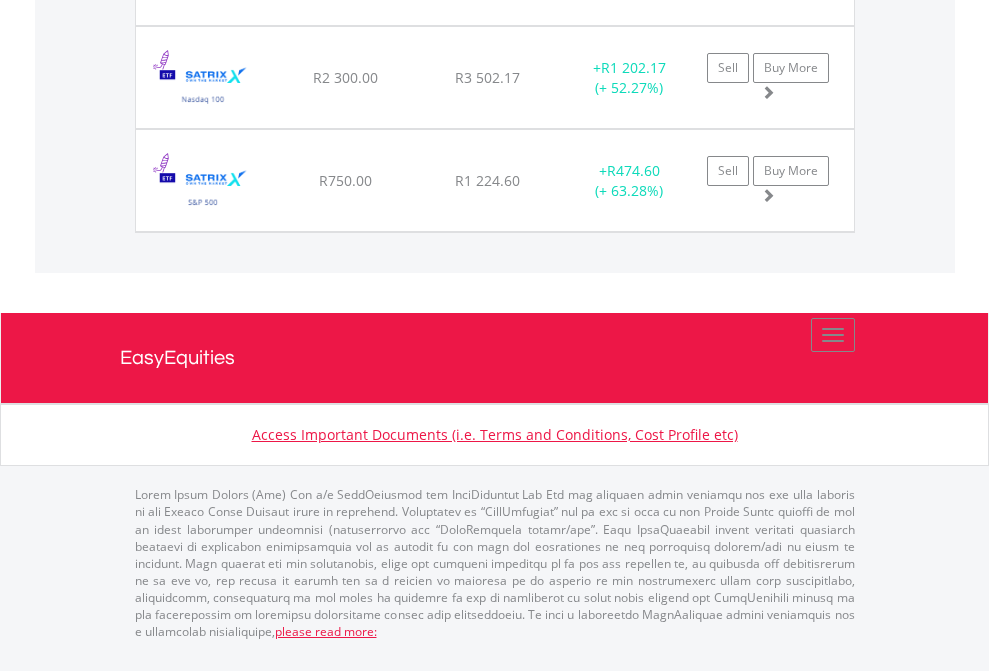 scroll, scrollTop: 144, scrollLeft: 0, axis: vertical 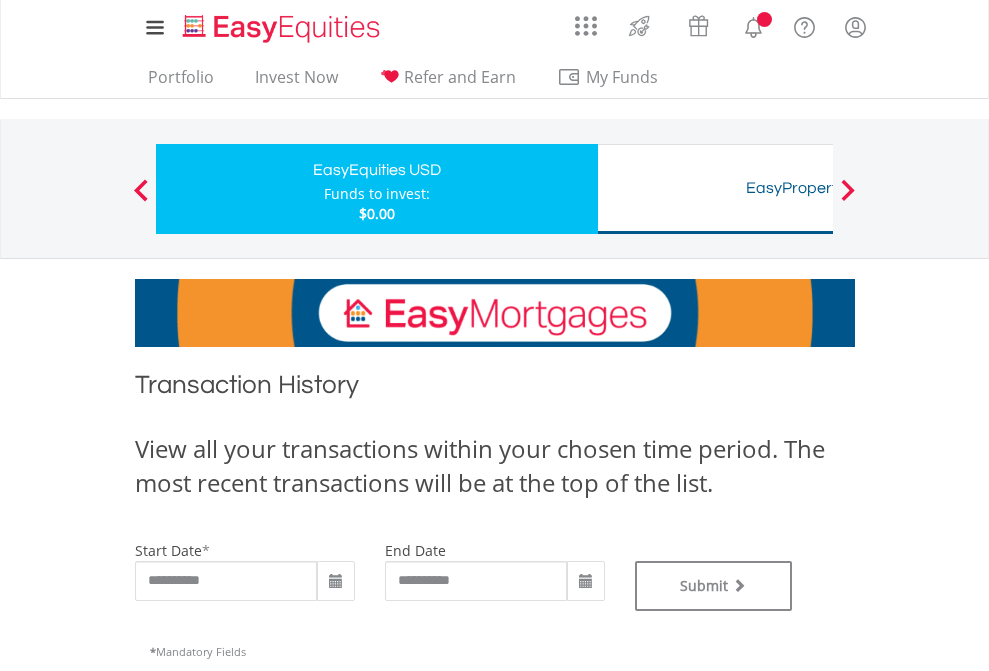 type on "**********" 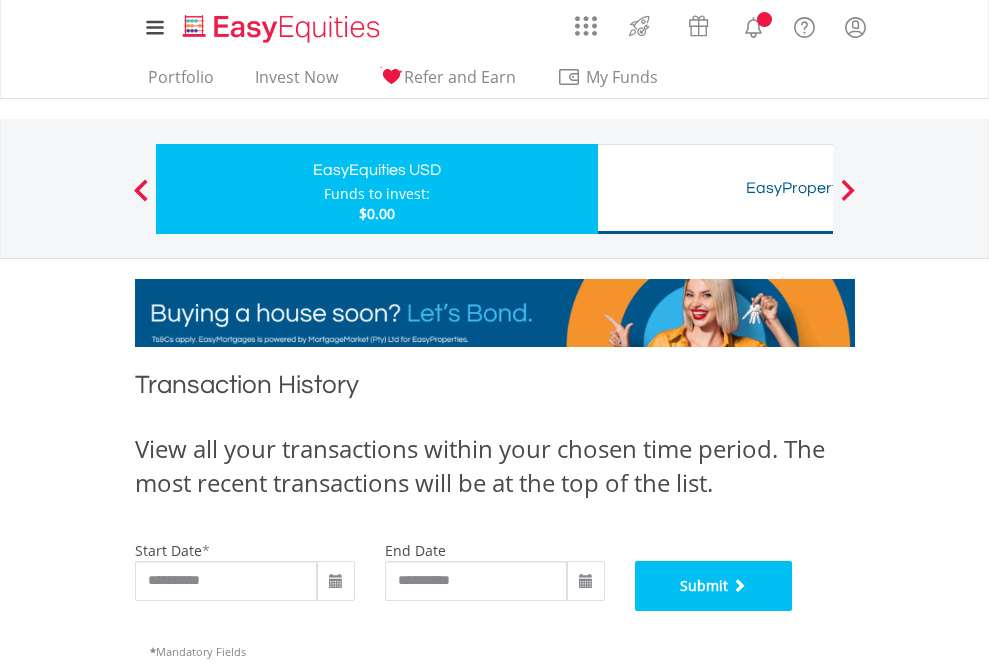 click on "Submit" at bounding box center (714, 586) 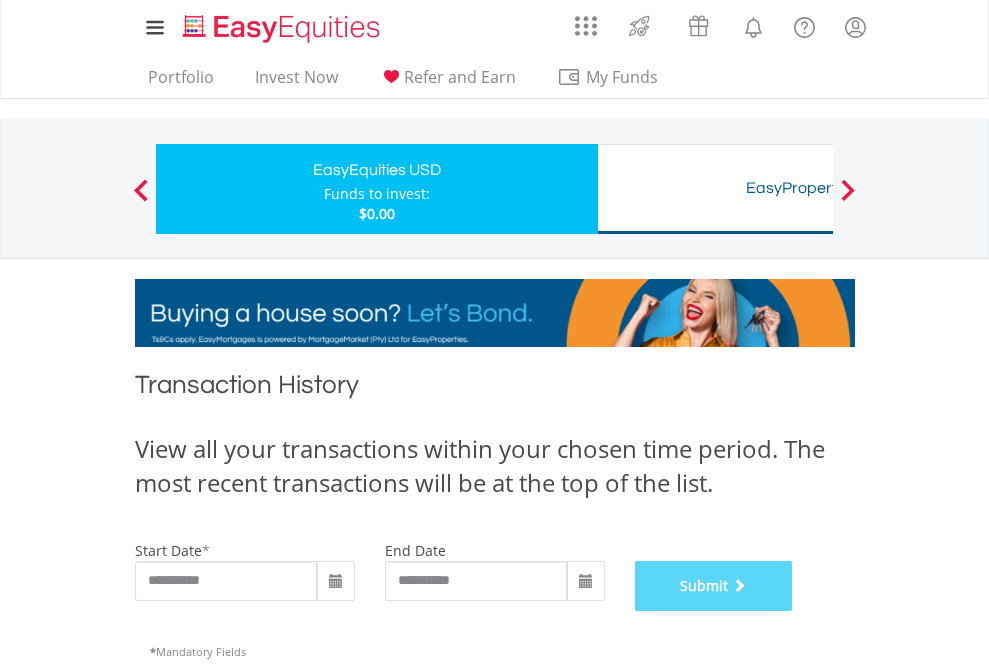 scroll, scrollTop: 811, scrollLeft: 0, axis: vertical 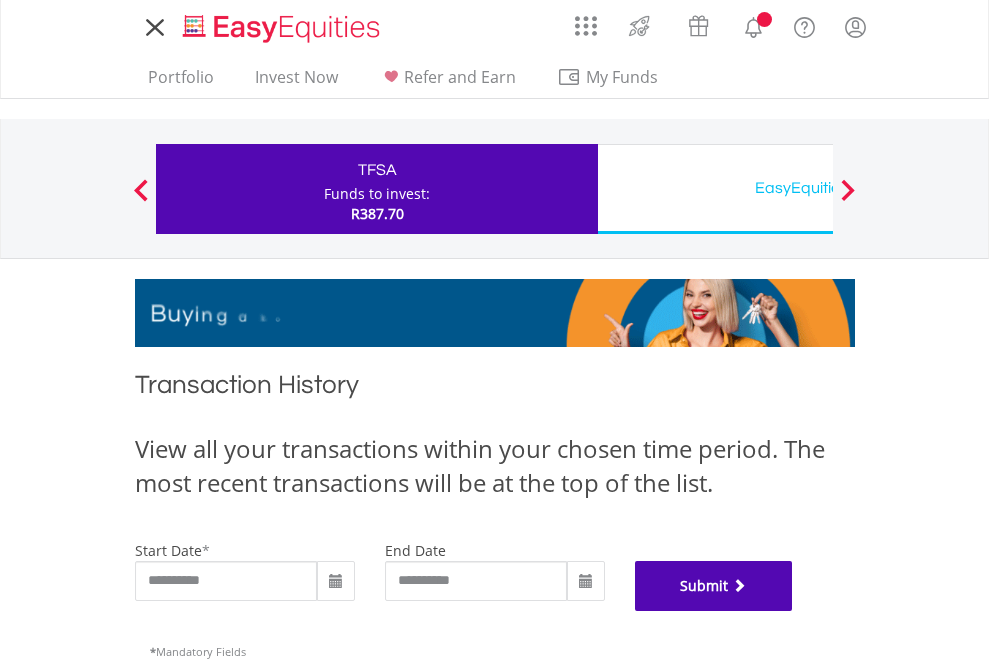 click on "Submit" at bounding box center (714, 586) 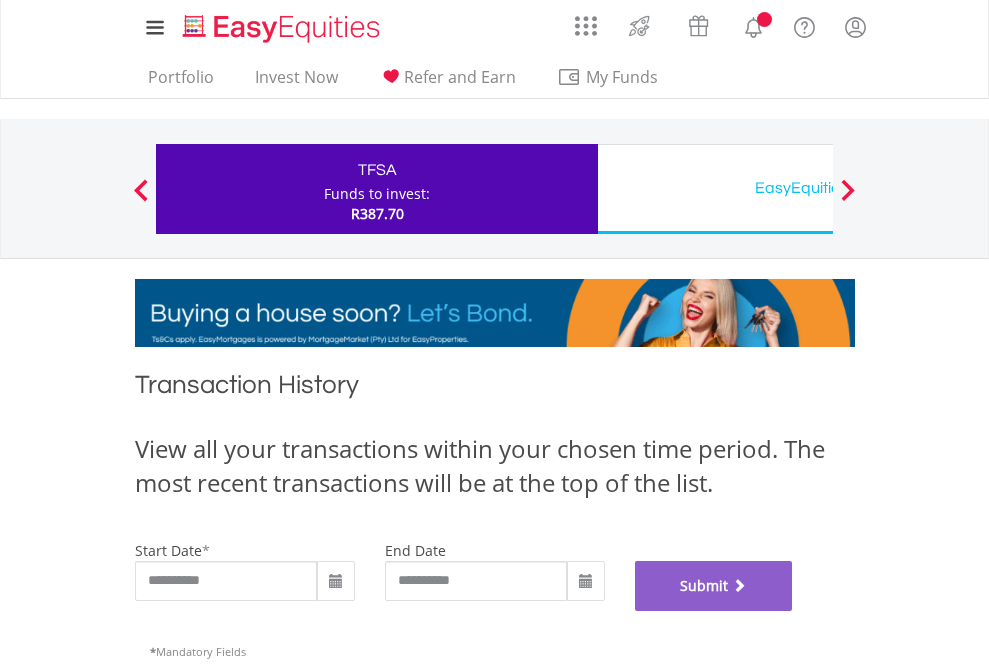 scroll, scrollTop: 811, scrollLeft: 0, axis: vertical 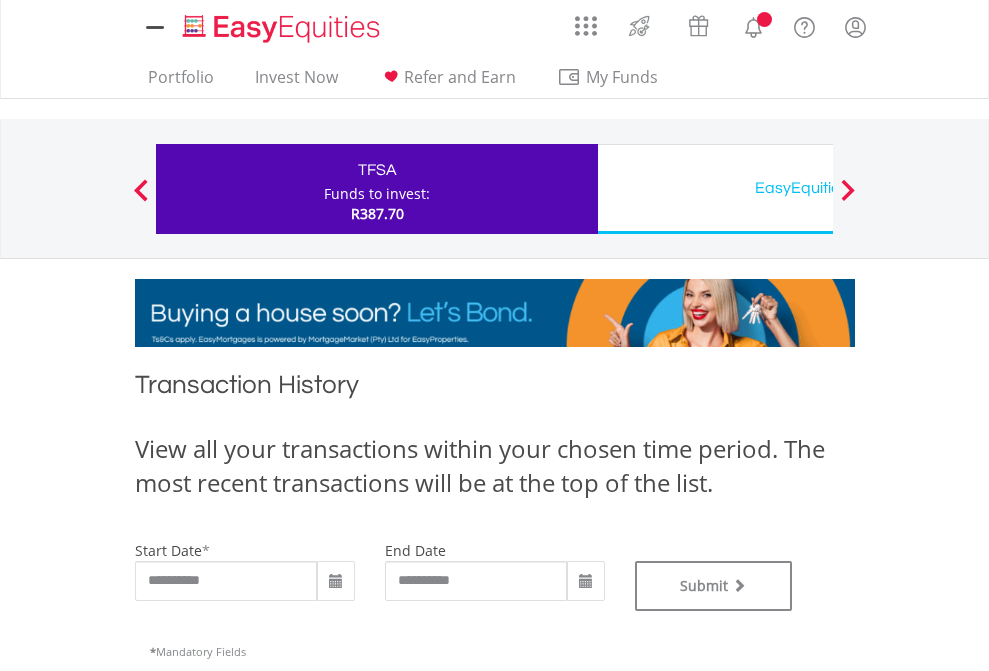 click on "EasyEquities USD" at bounding box center [818, 188] 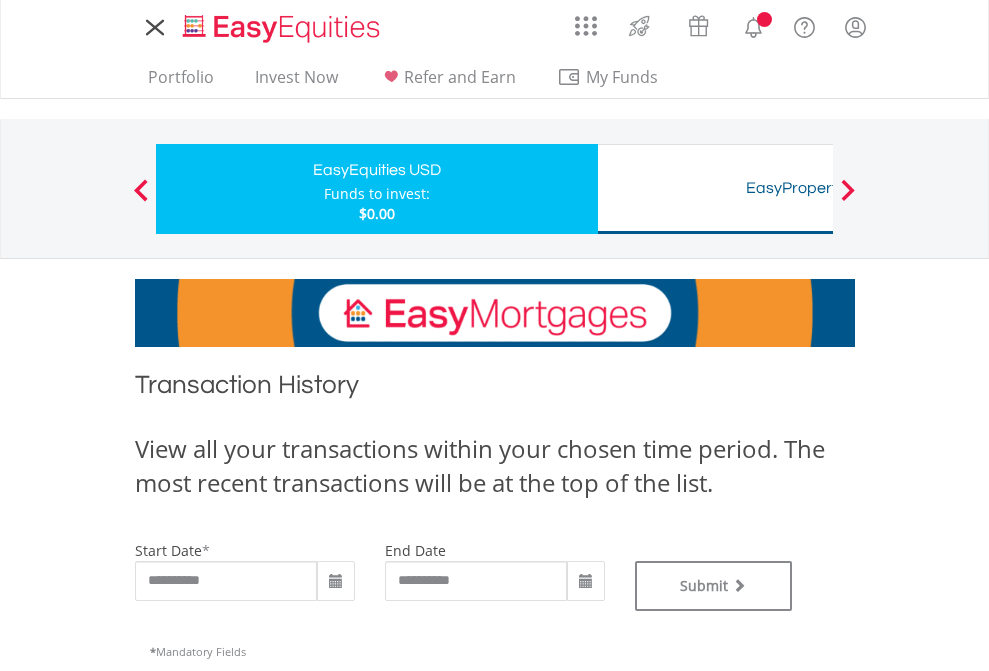 scroll, scrollTop: 0, scrollLeft: 0, axis: both 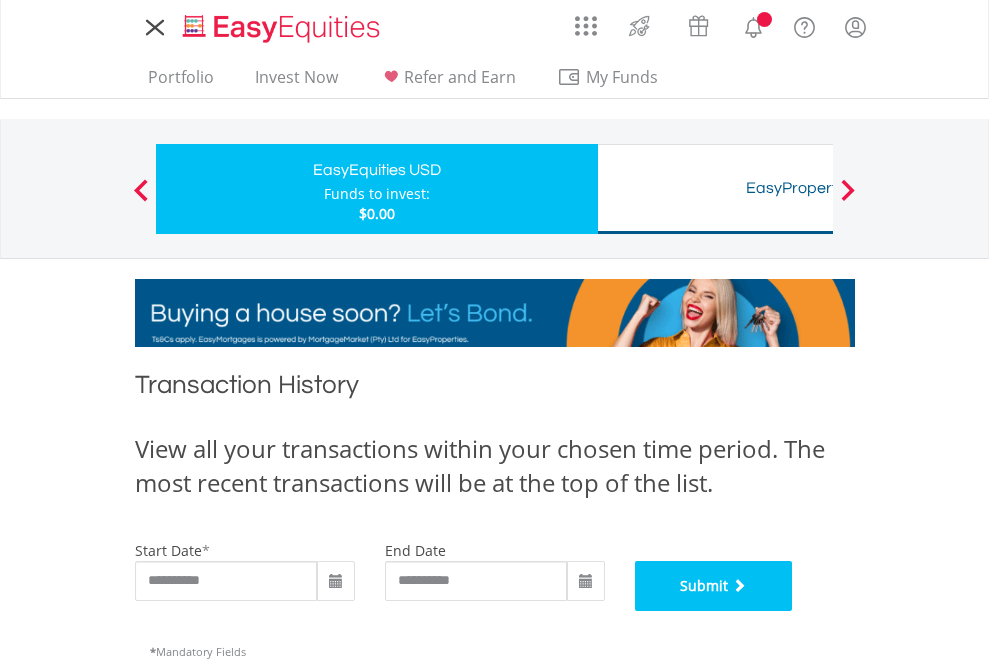 click on "Submit" at bounding box center (714, 586) 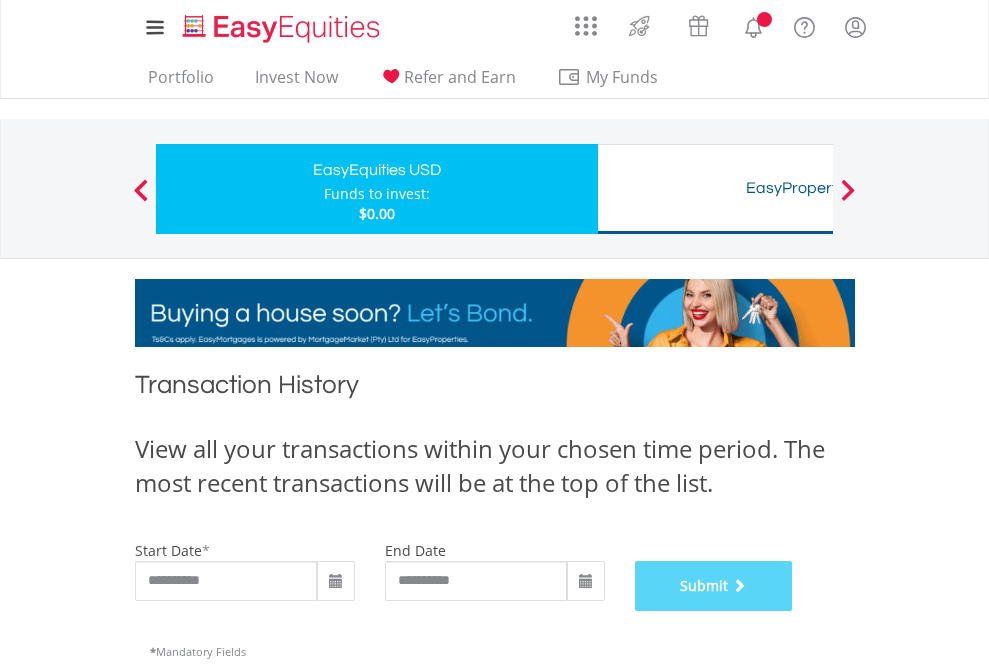 scroll, scrollTop: 811, scrollLeft: 0, axis: vertical 